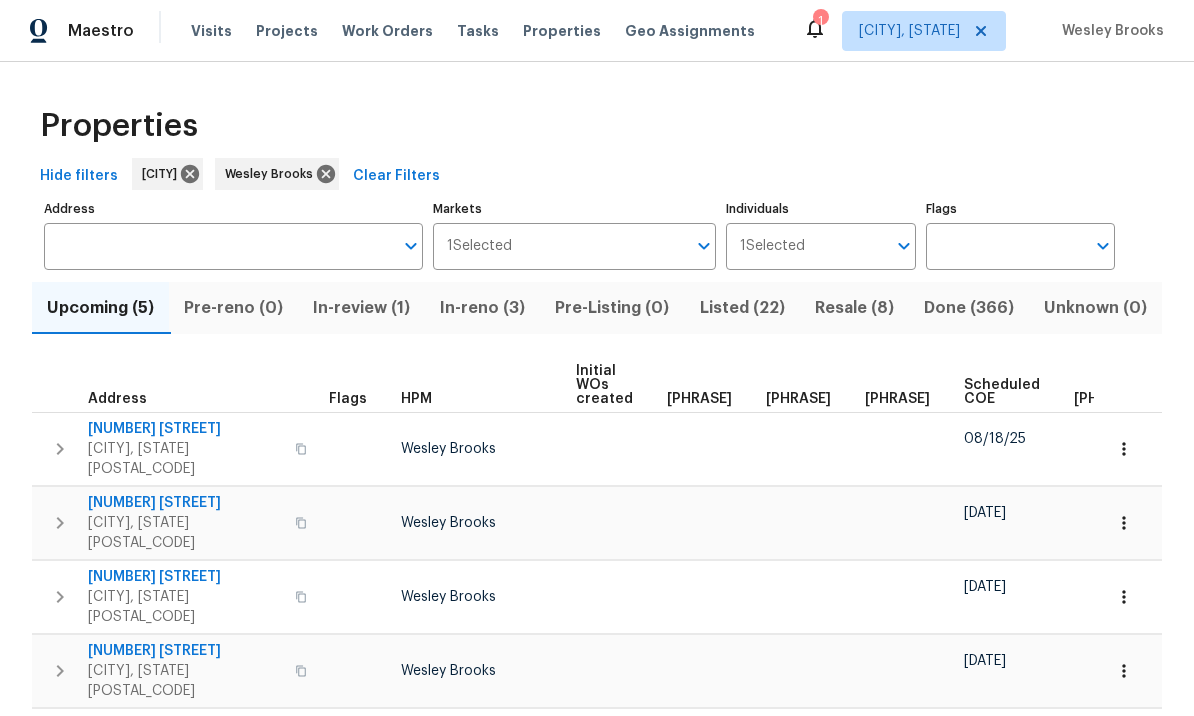 scroll, scrollTop: 67, scrollLeft: 0, axis: vertical 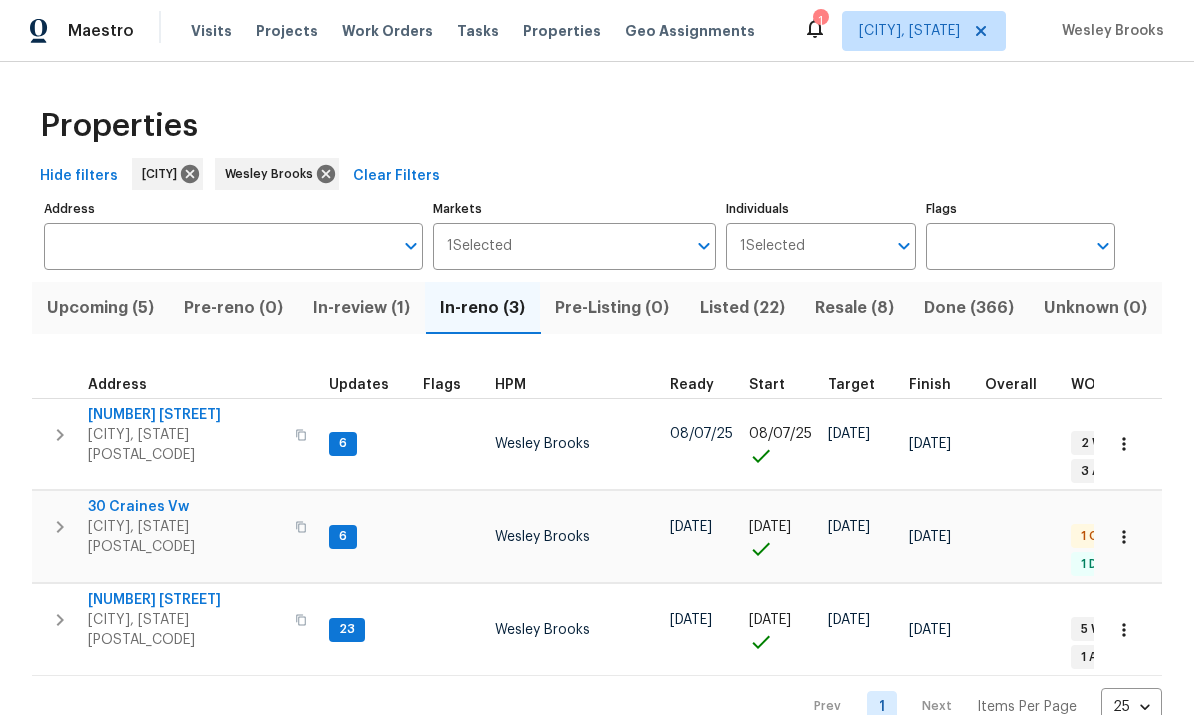 click on "30 Craines Vw" at bounding box center [185, 508] 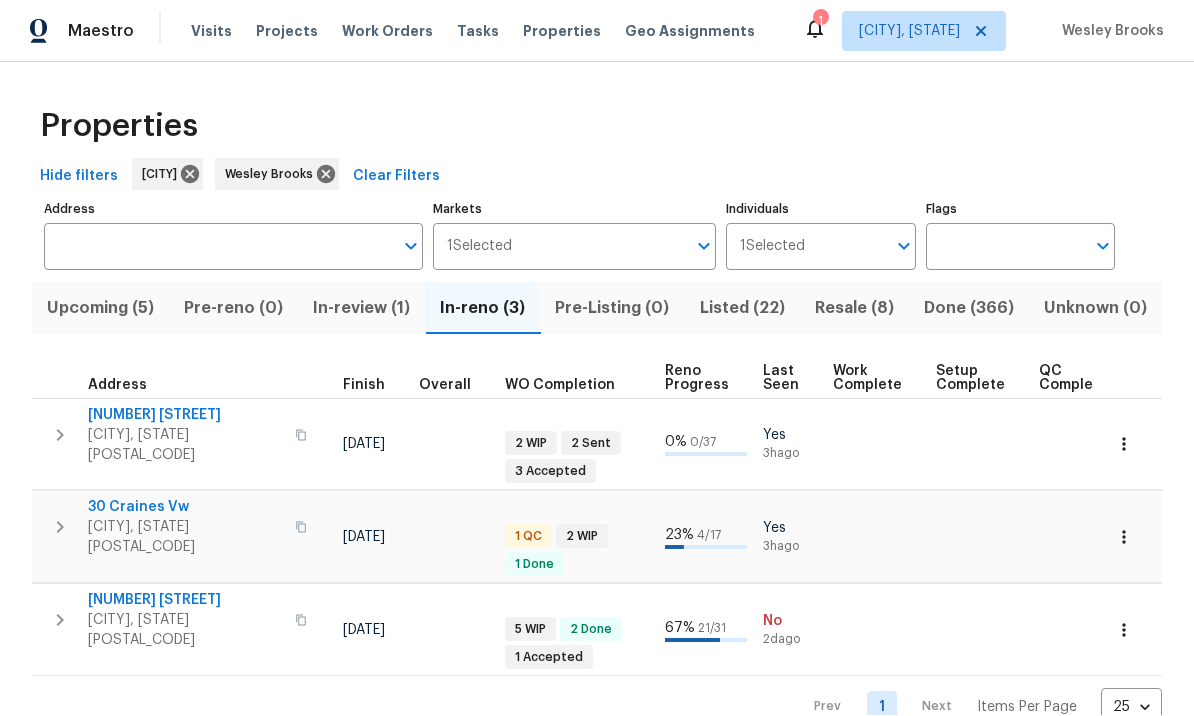 scroll, scrollTop: 0, scrollLeft: 565, axis: horizontal 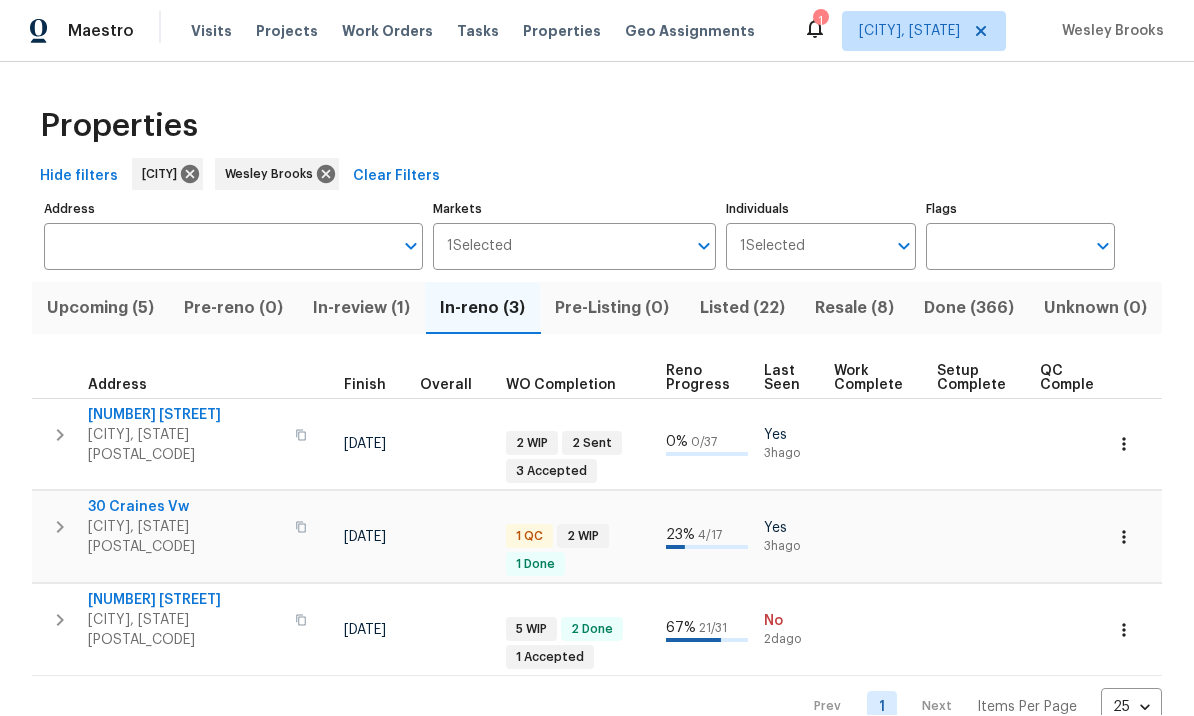 click on "Upcoming (5)" at bounding box center (100, 309) 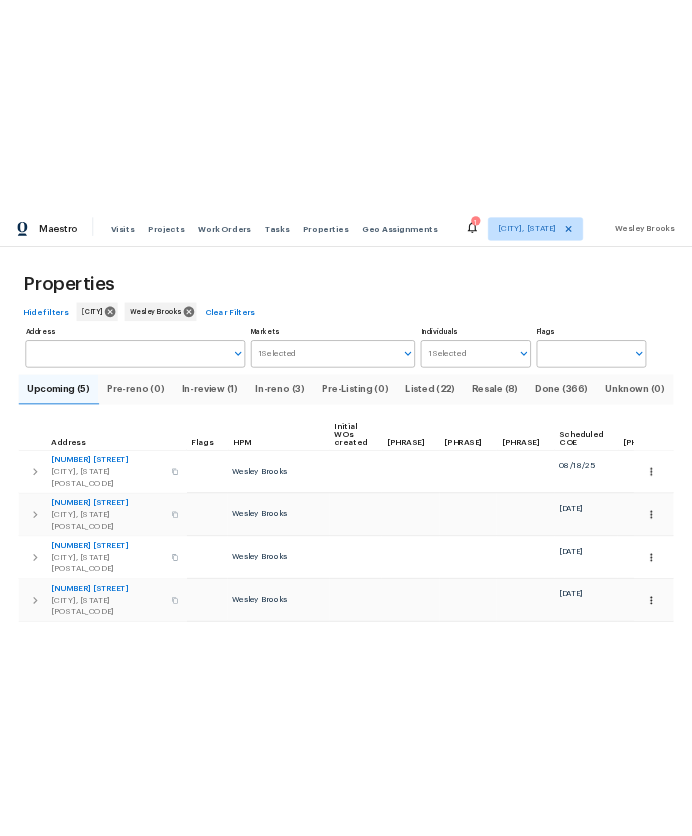 scroll, scrollTop: 0, scrollLeft: 0, axis: both 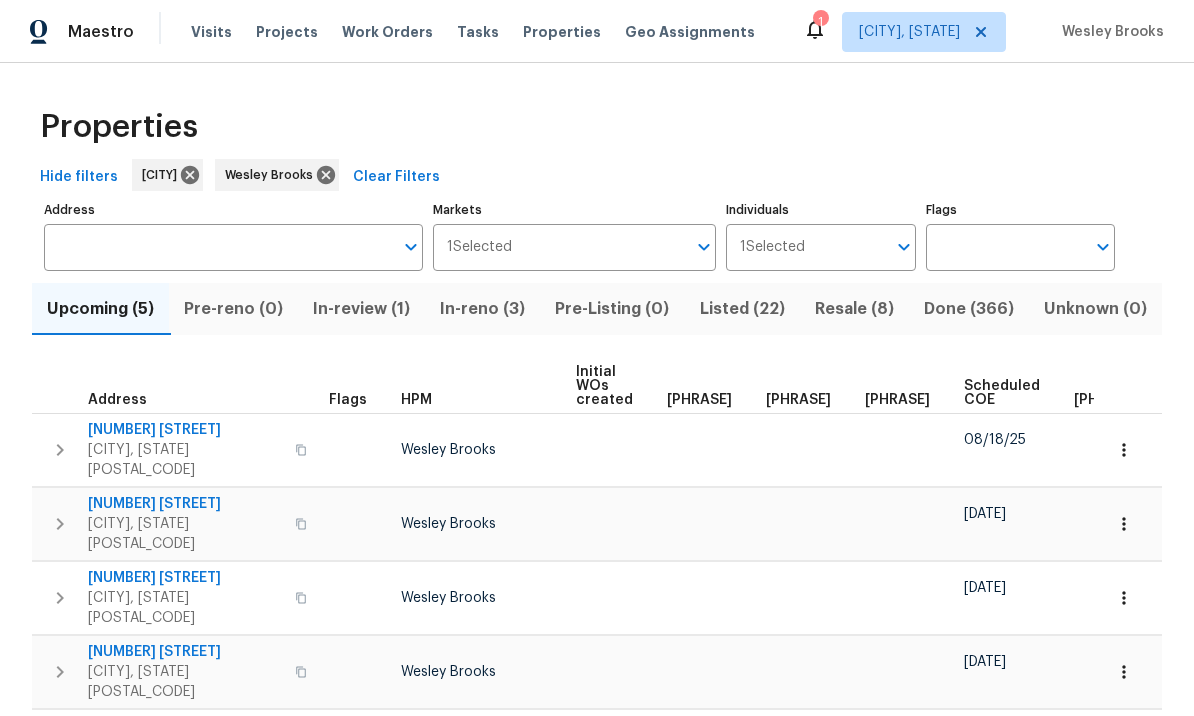 click on "In-reno (3)" at bounding box center [482, 309] 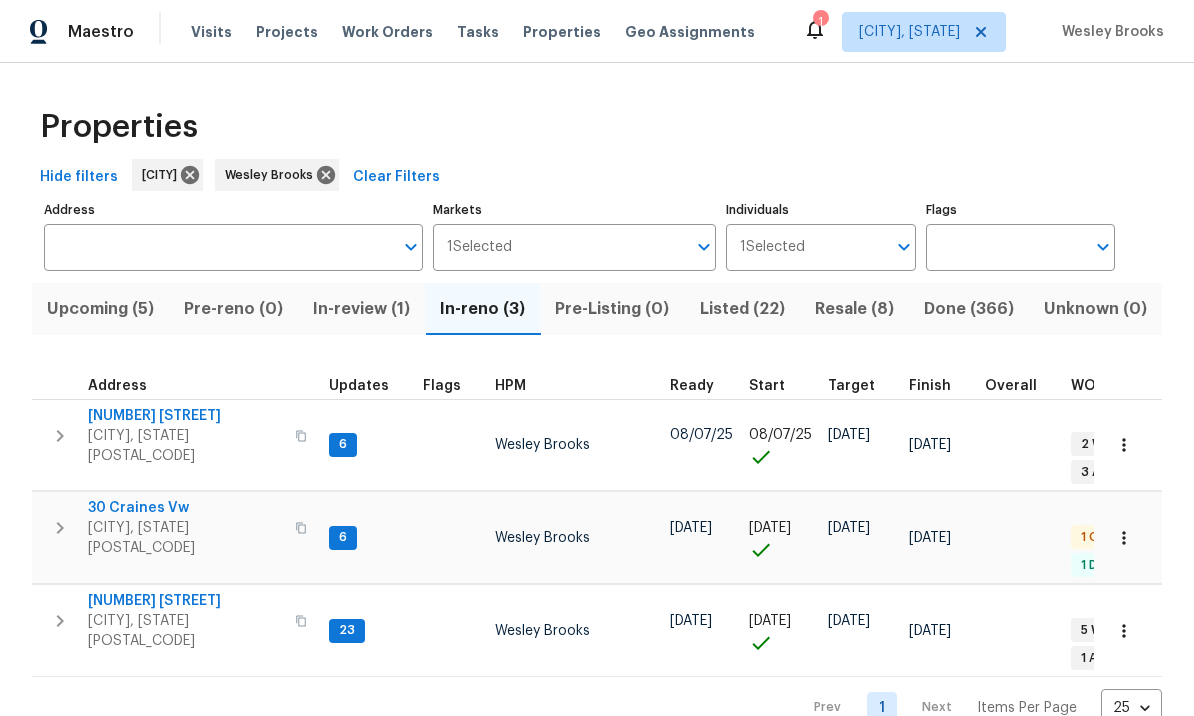 scroll, scrollTop: 0, scrollLeft: 0, axis: both 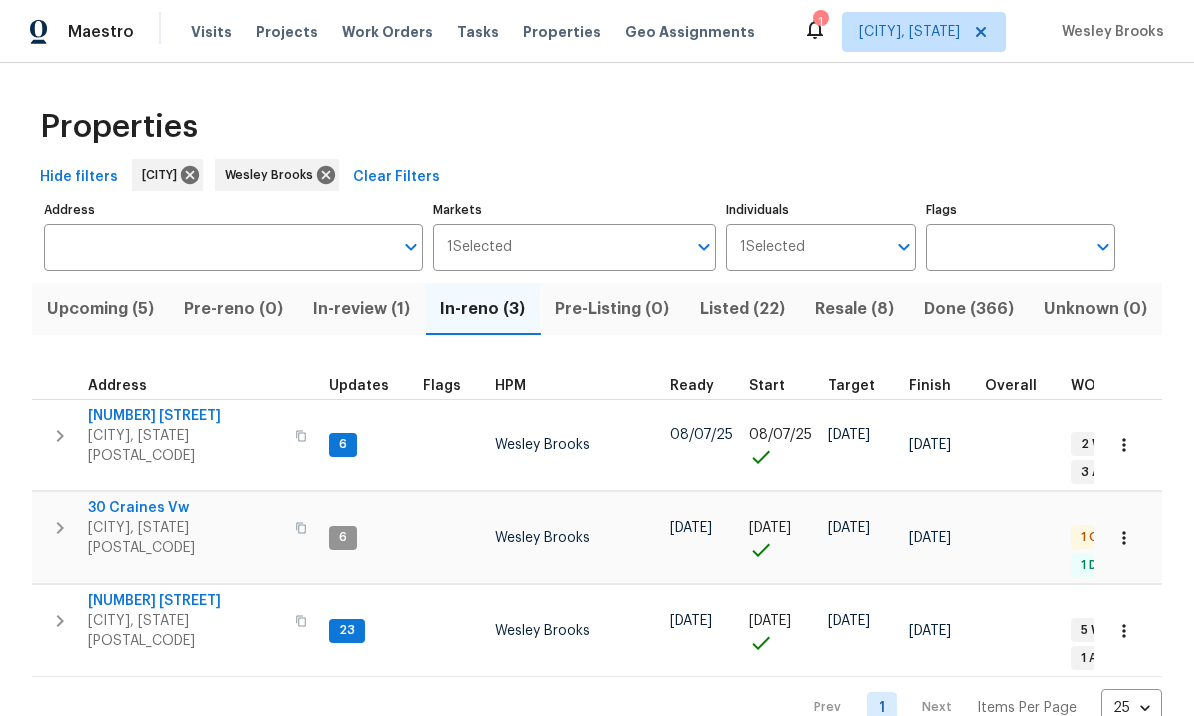 click on "In-review (1)" at bounding box center [361, 309] 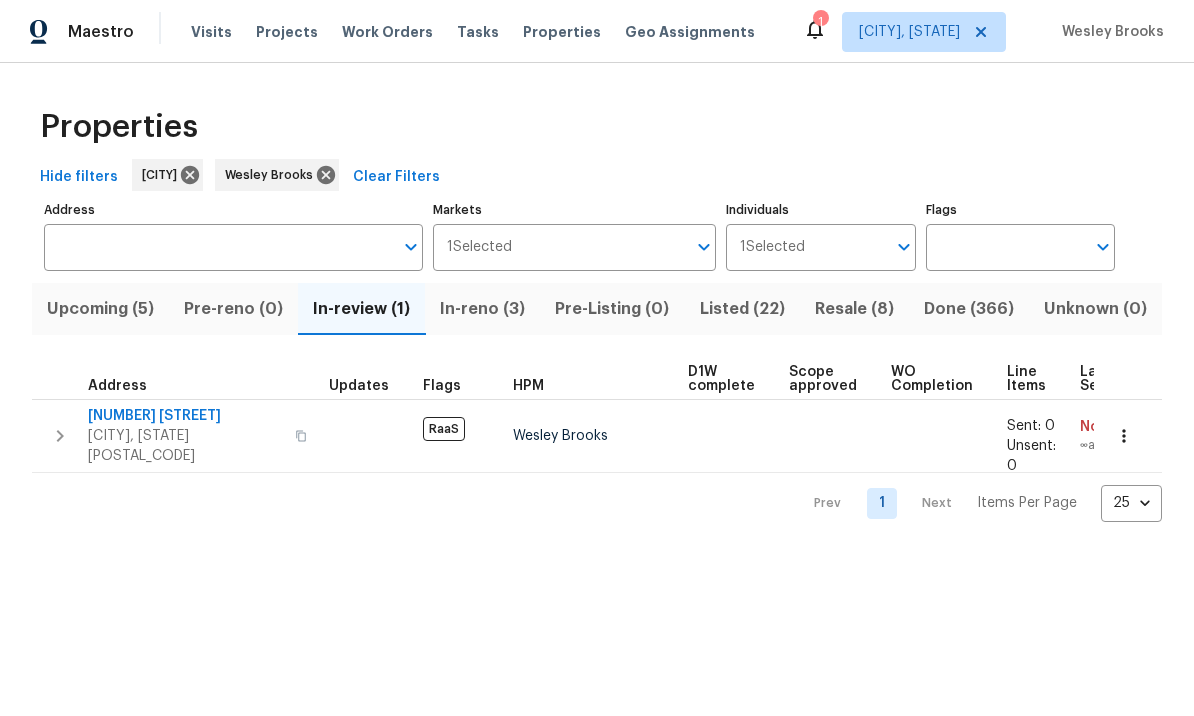 click on "930 Thornwood Cir" at bounding box center [185, 416] 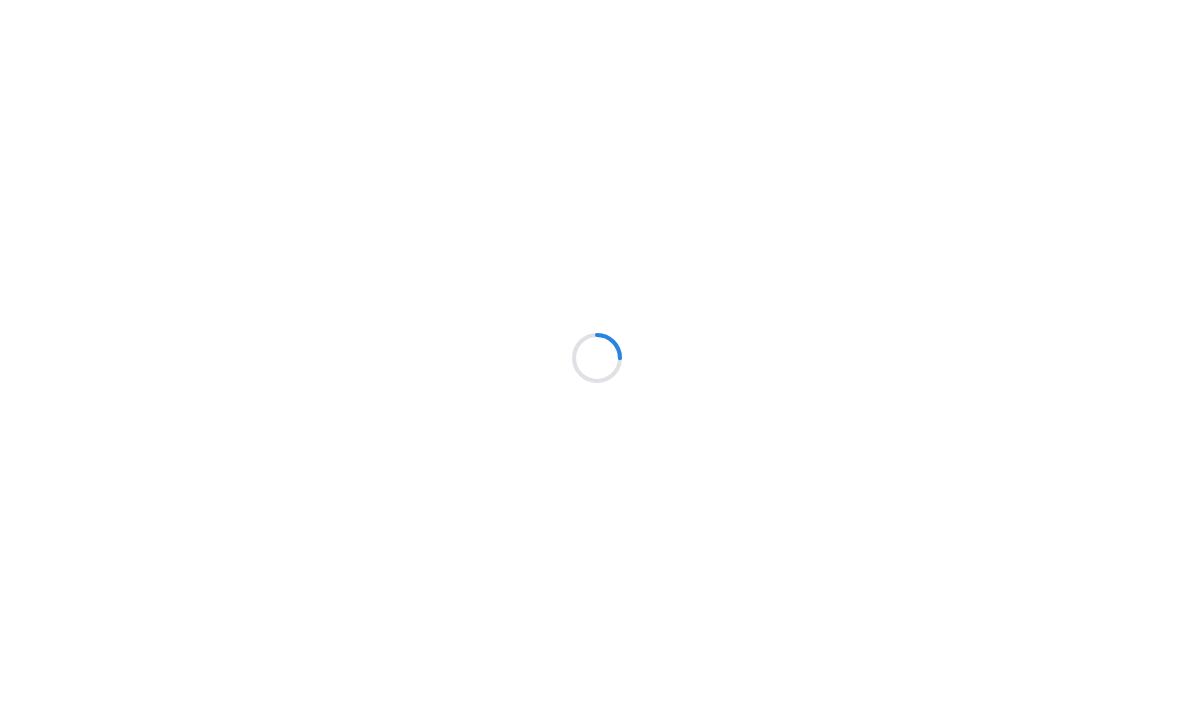 scroll, scrollTop: 0, scrollLeft: 0, axis: both 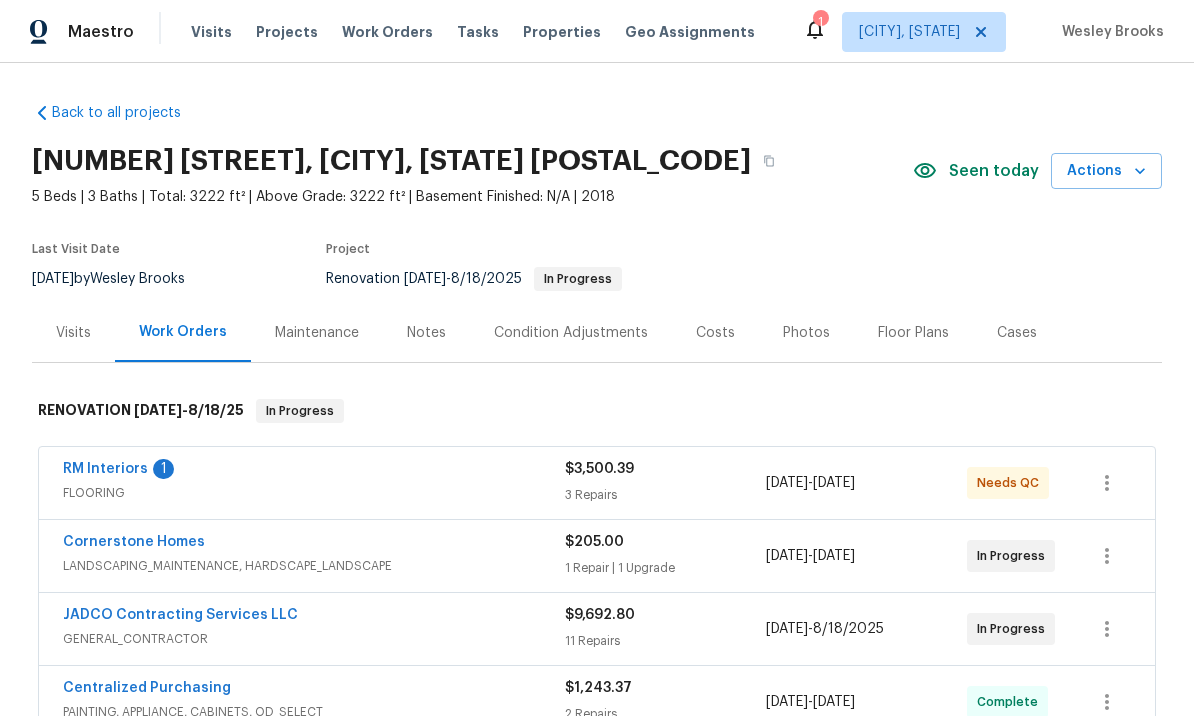 click on "Condition Adjustments" at bounding box center [571, 333] 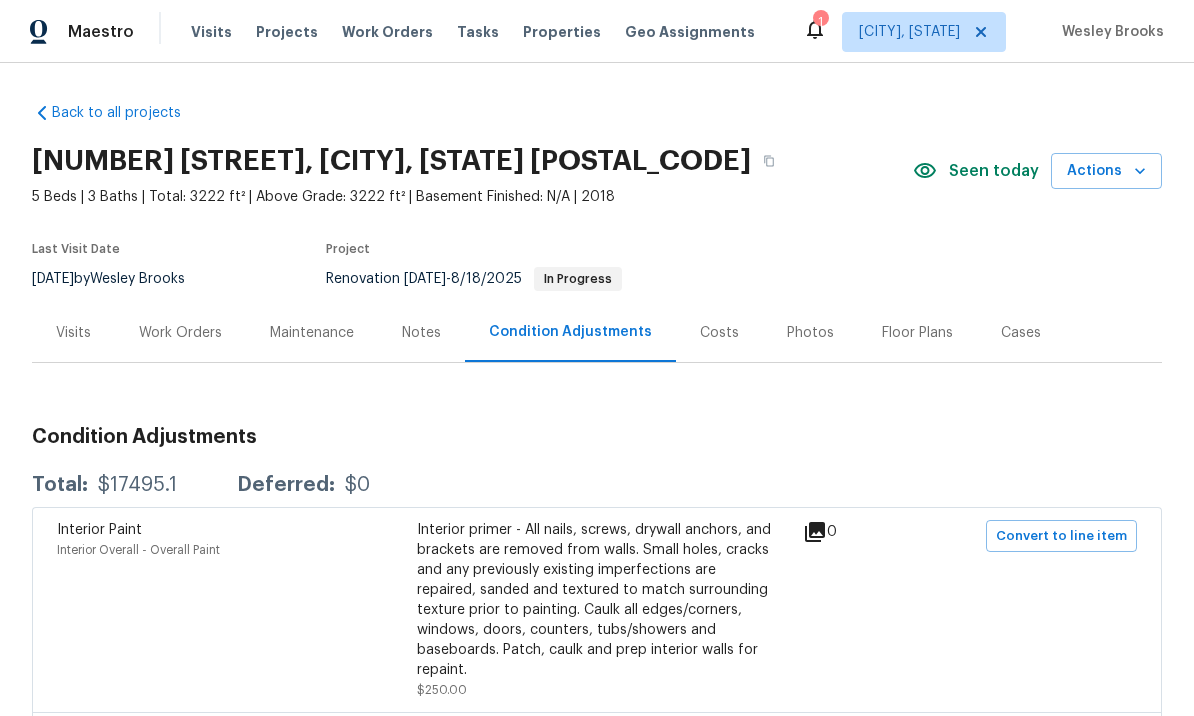 click on "Costs" at bounding box center [719, 333] 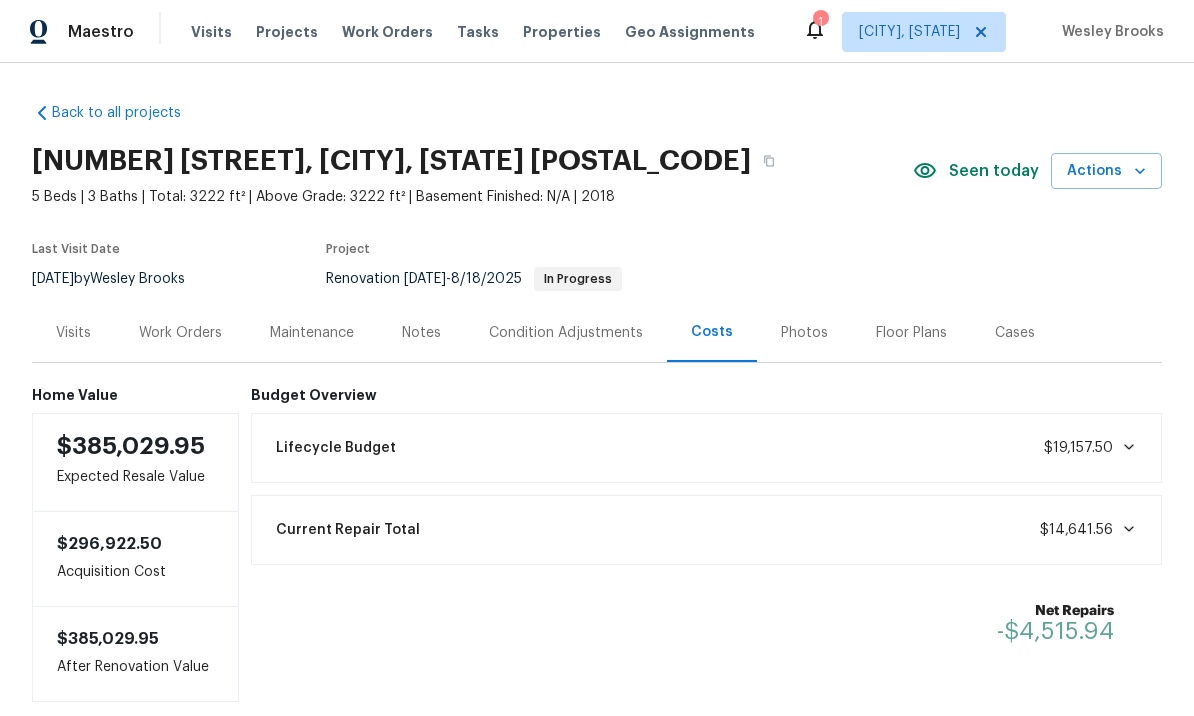 scroll, scrollTop: 0, scrollLeft: 0, axis: both 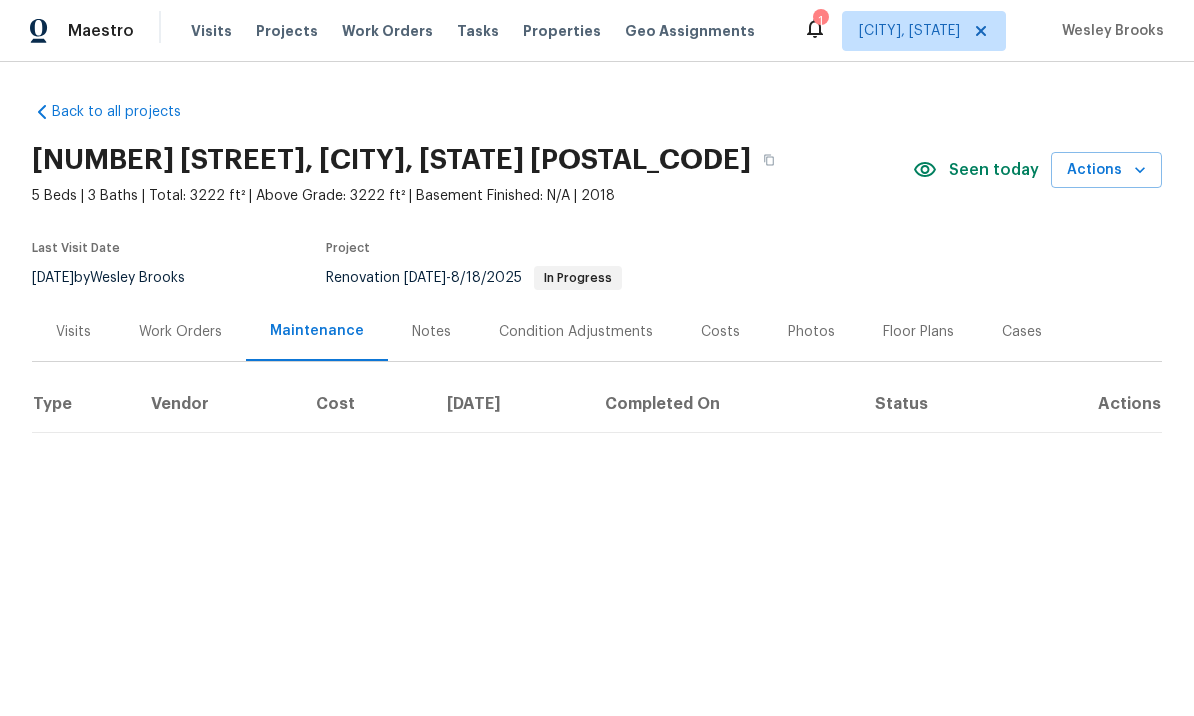 click on "Work Orders" at bounding box center (180, 333) 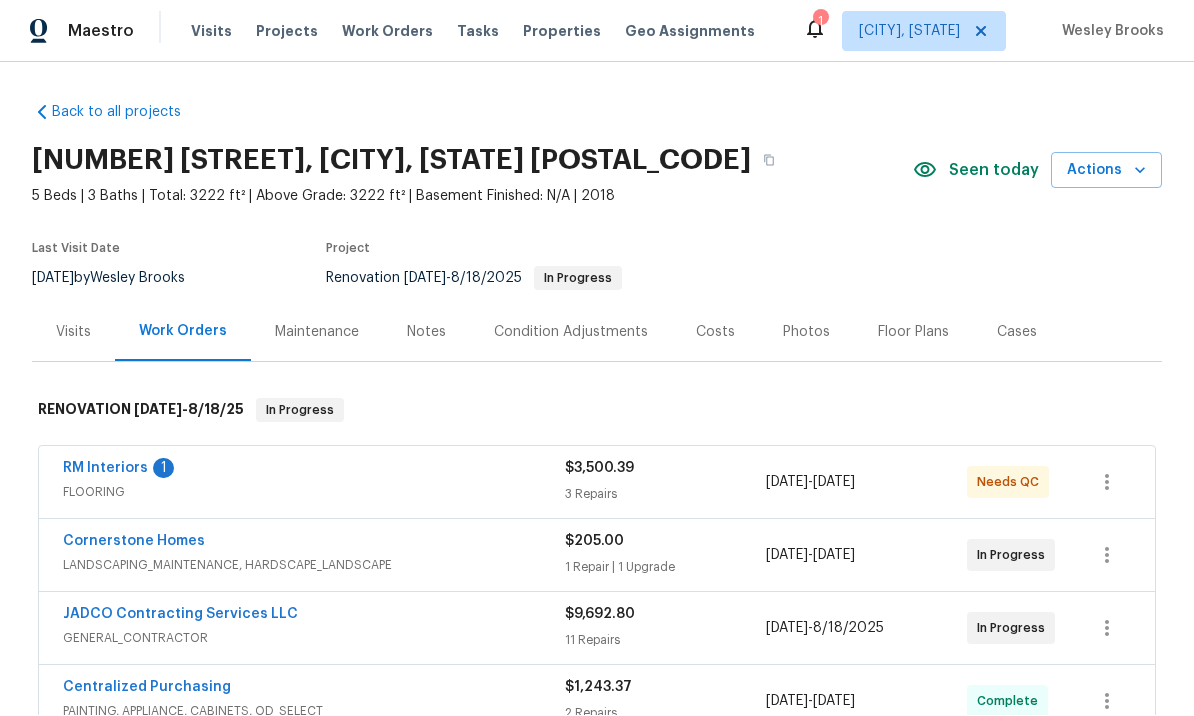 scroll, scrollTop: 1, scrollLeft: 0, axis: vertical 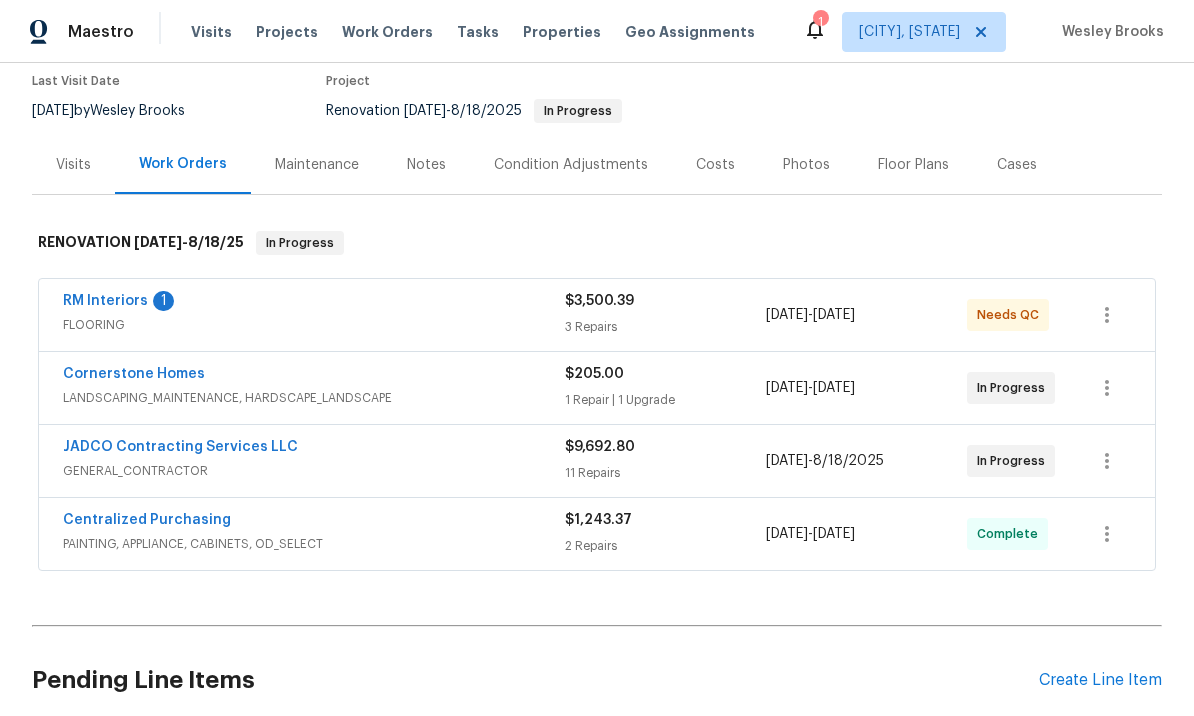 click on "RM Interiors" at bounding box center [105, 301] 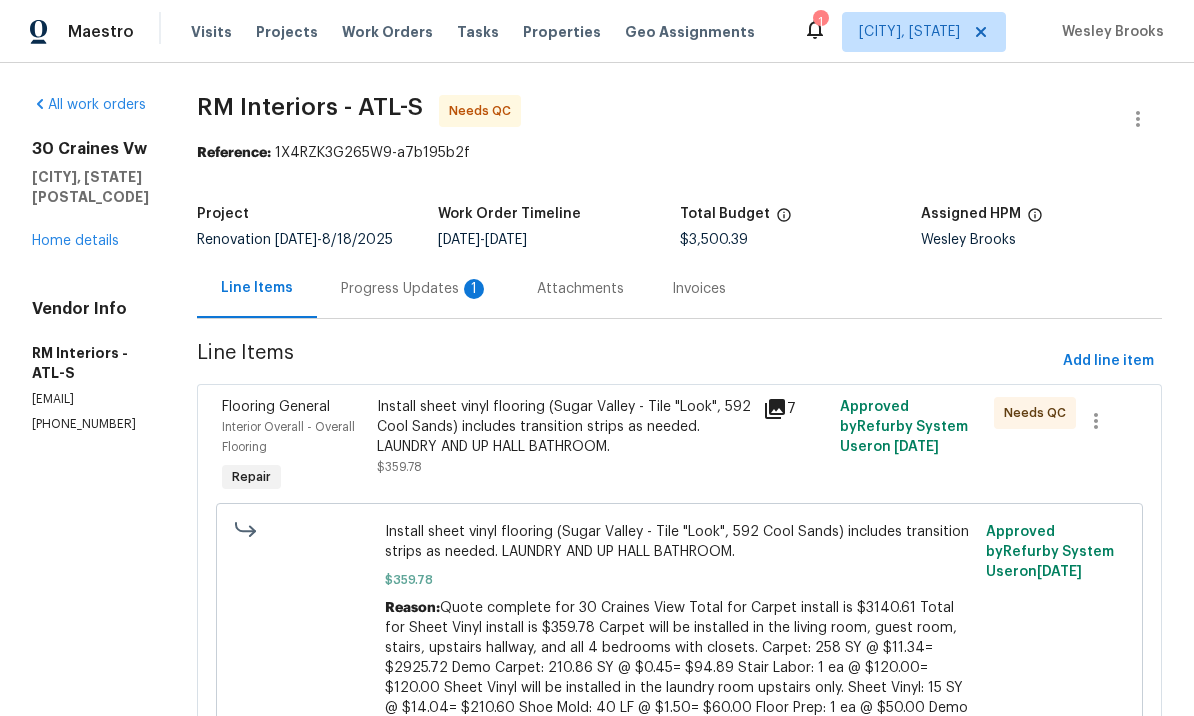 click on "Progress Updates 1" at bounding box center (415, 289) 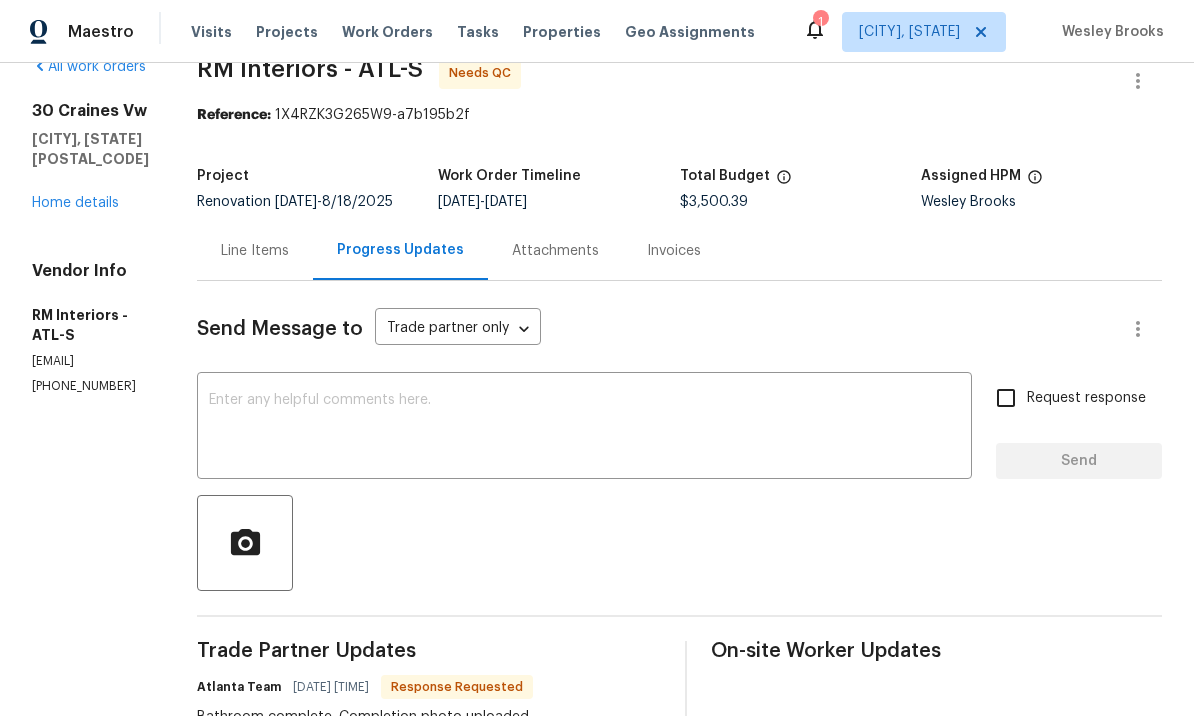 scroll, scrollTop: 37, scrollLeft: 0, axis: vertical 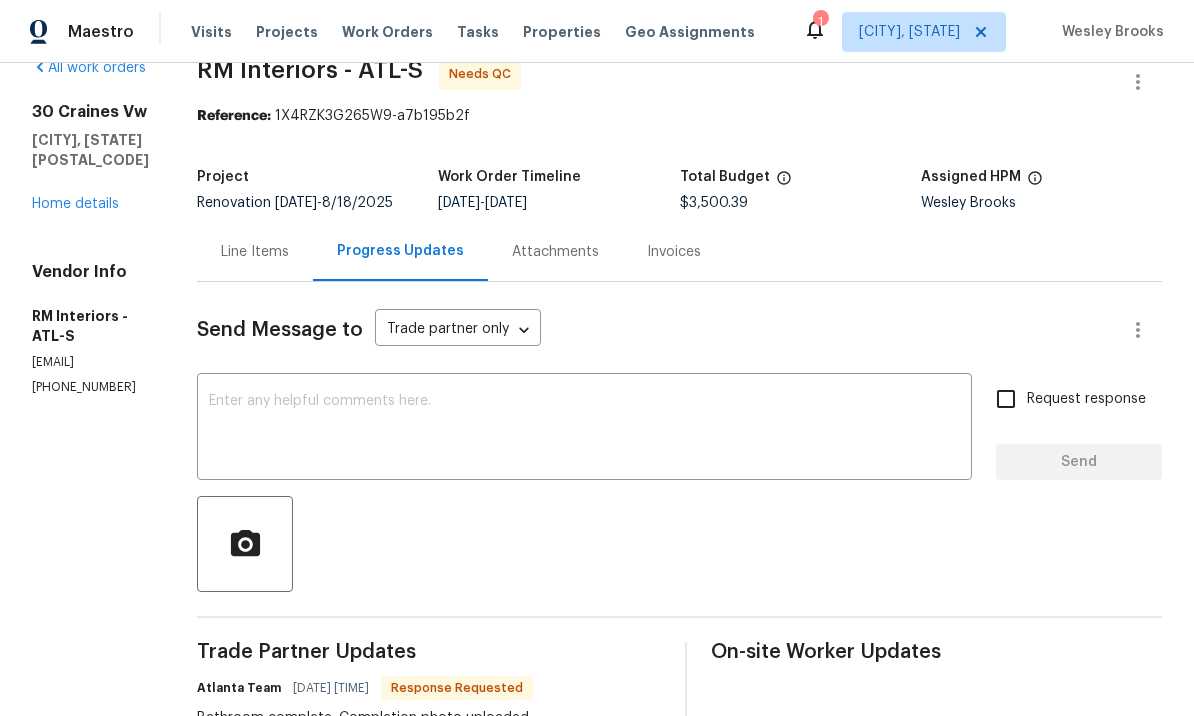click on "Line Items" at bounding box center [255, 252] 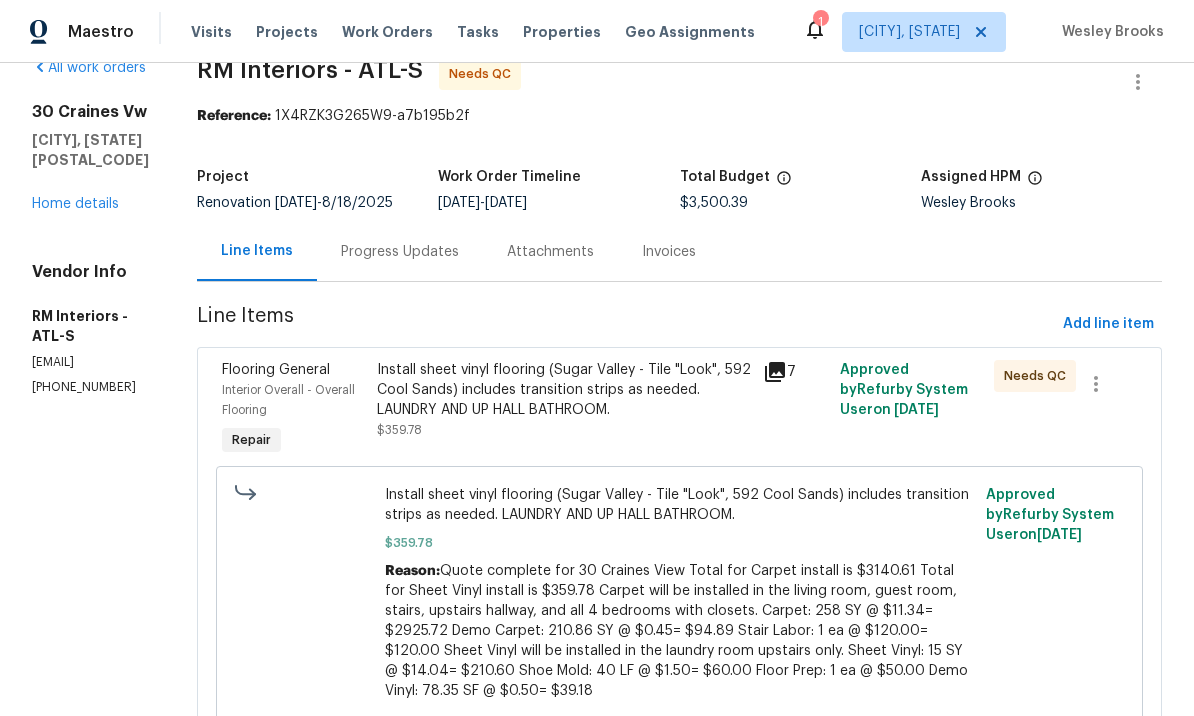 click 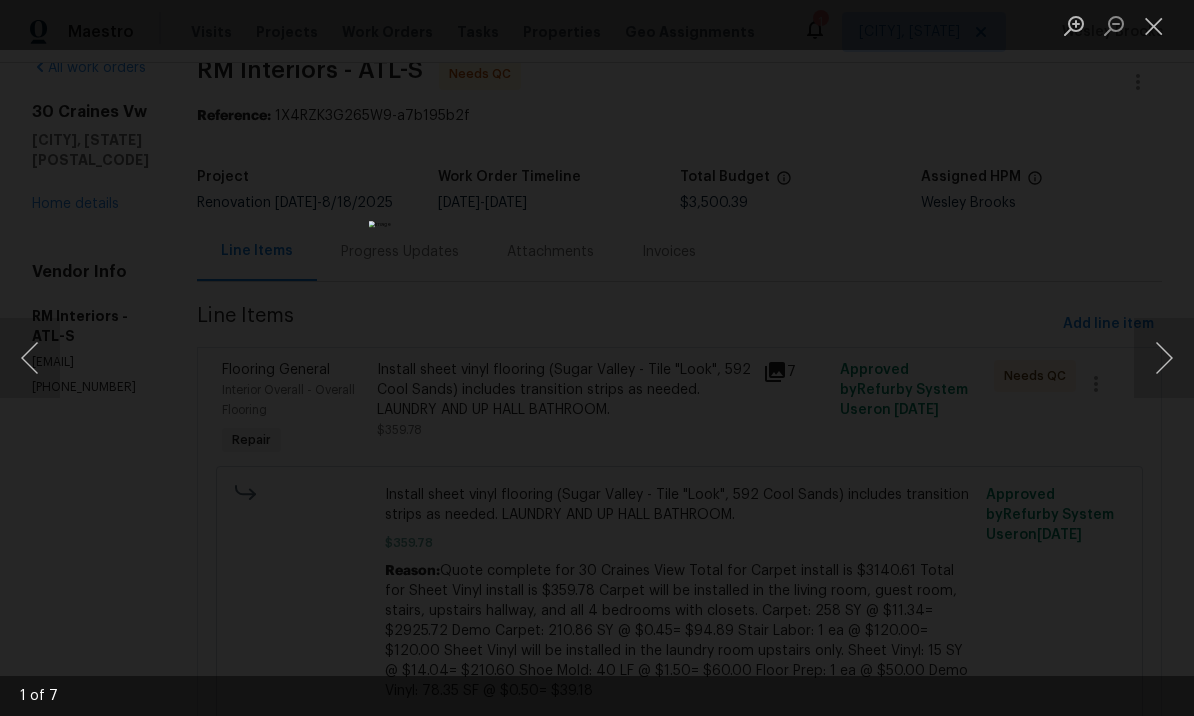 click at bounding box center (1164, 358) 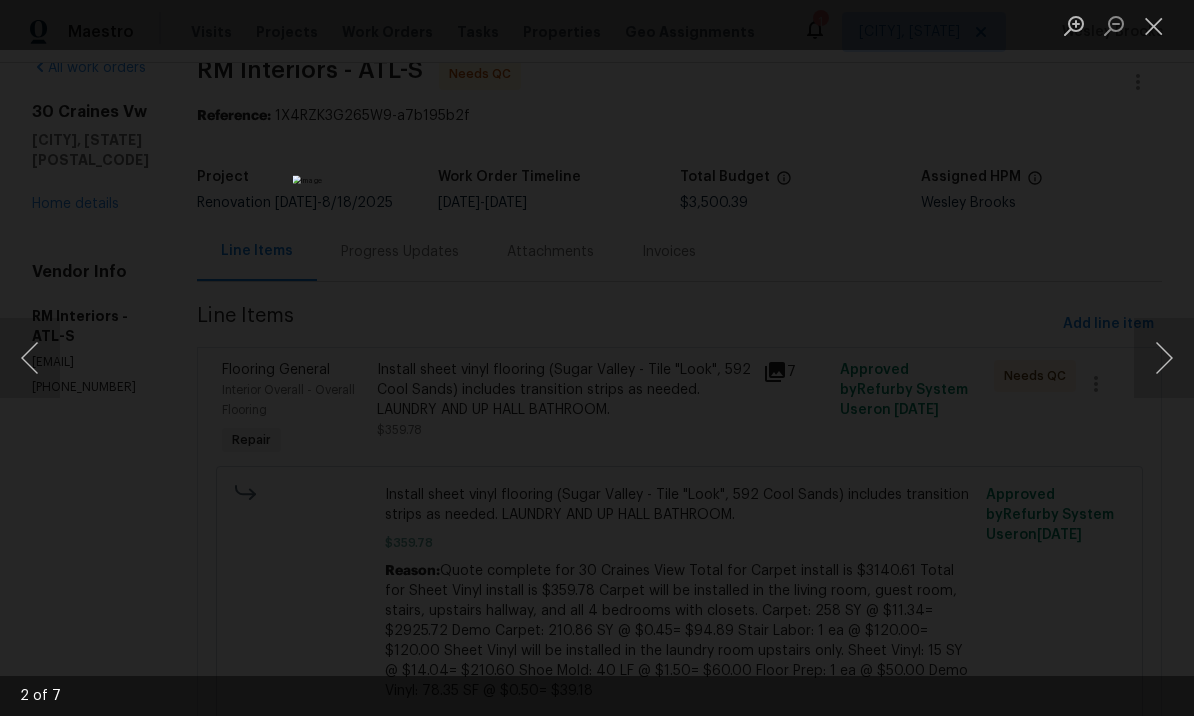 click at bounding box center (1164, 358) 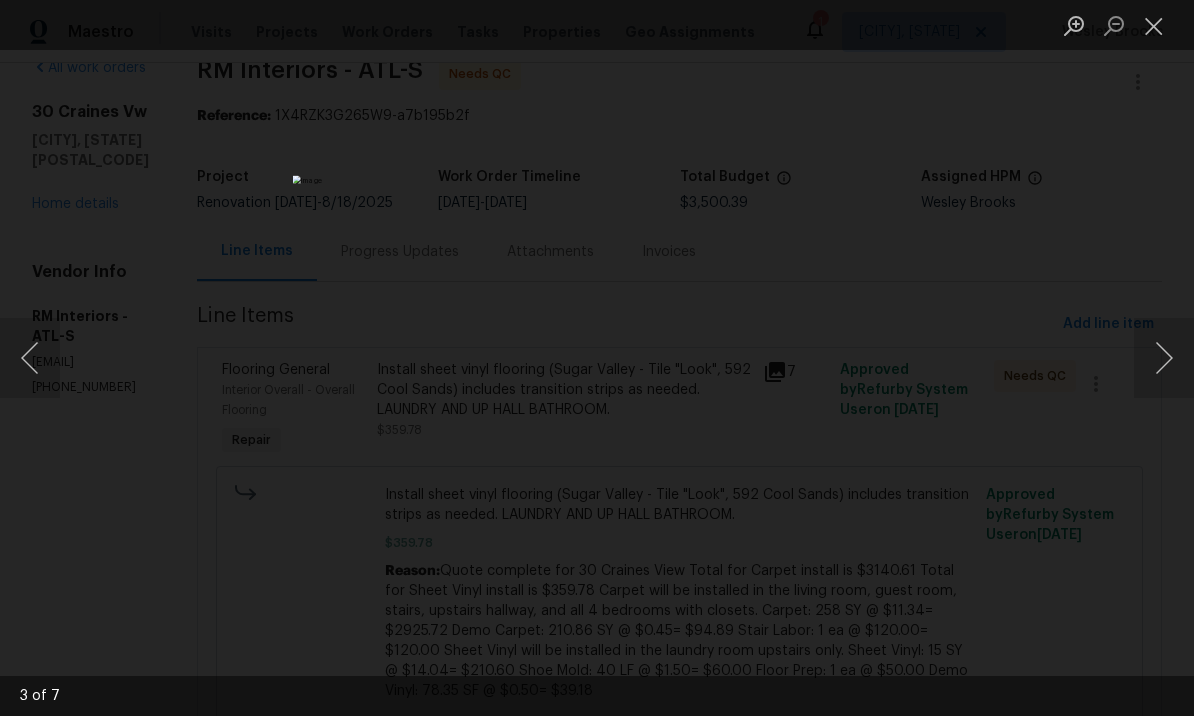click at bounding box center [1164, 358] 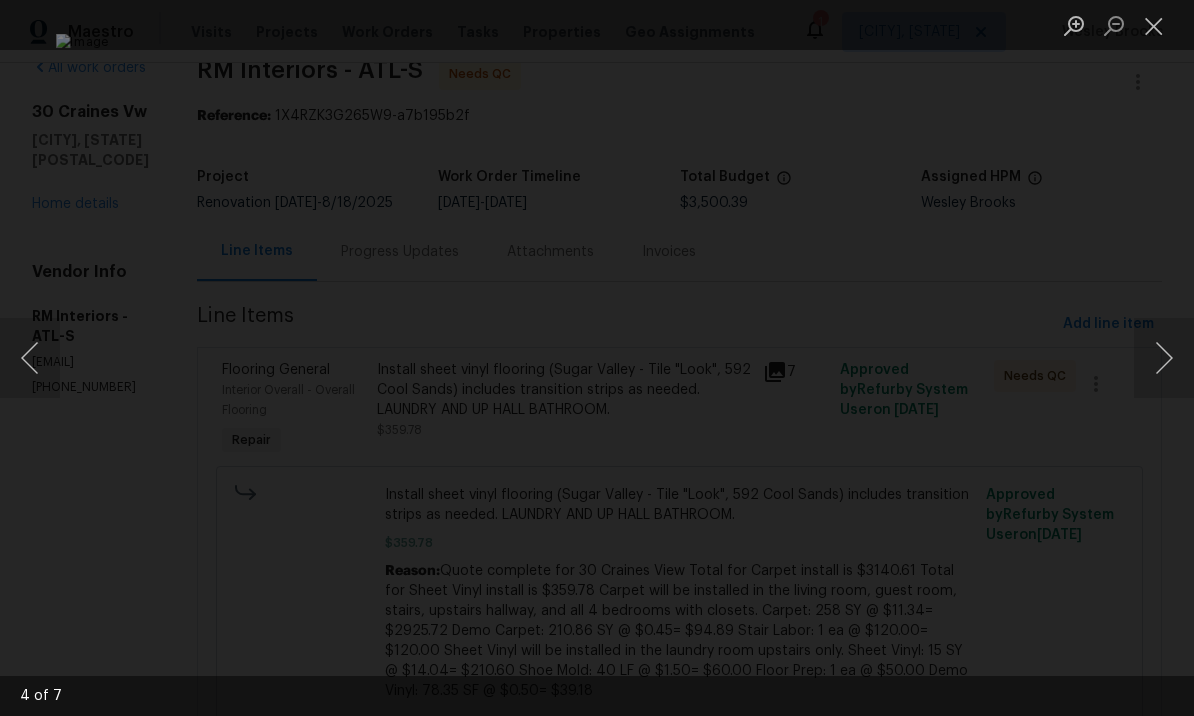 click at bounding box center (1164, 358) 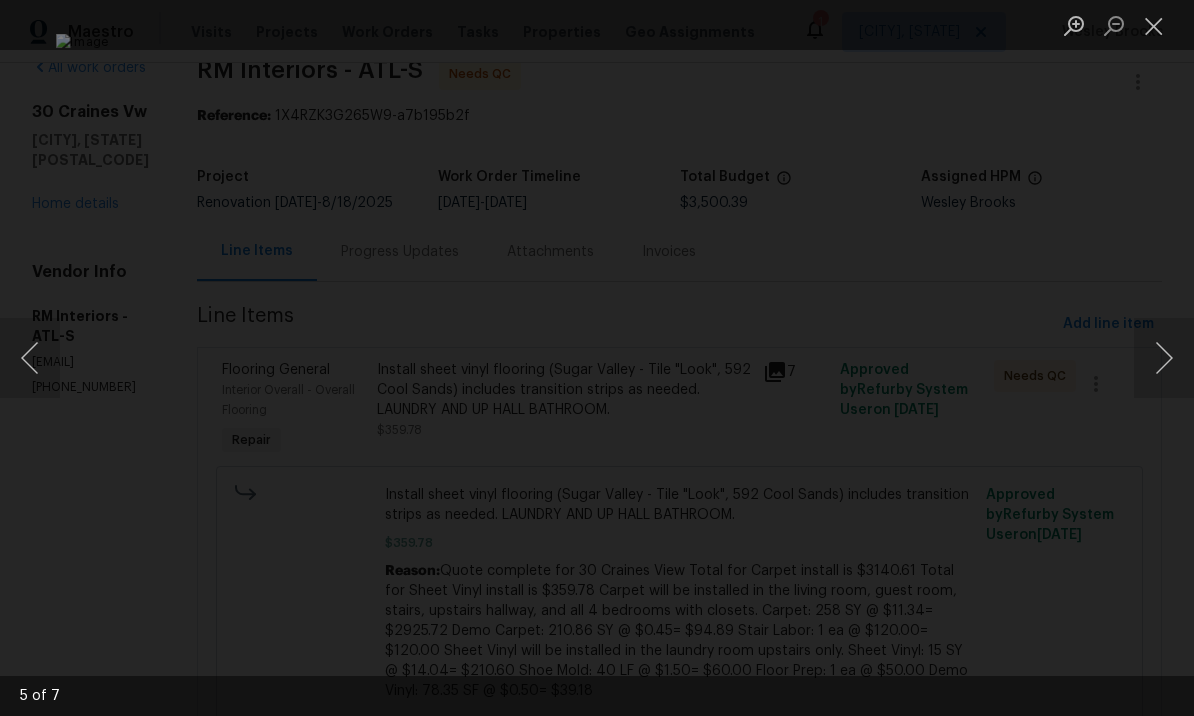 click at bounding box center (1164, 358) 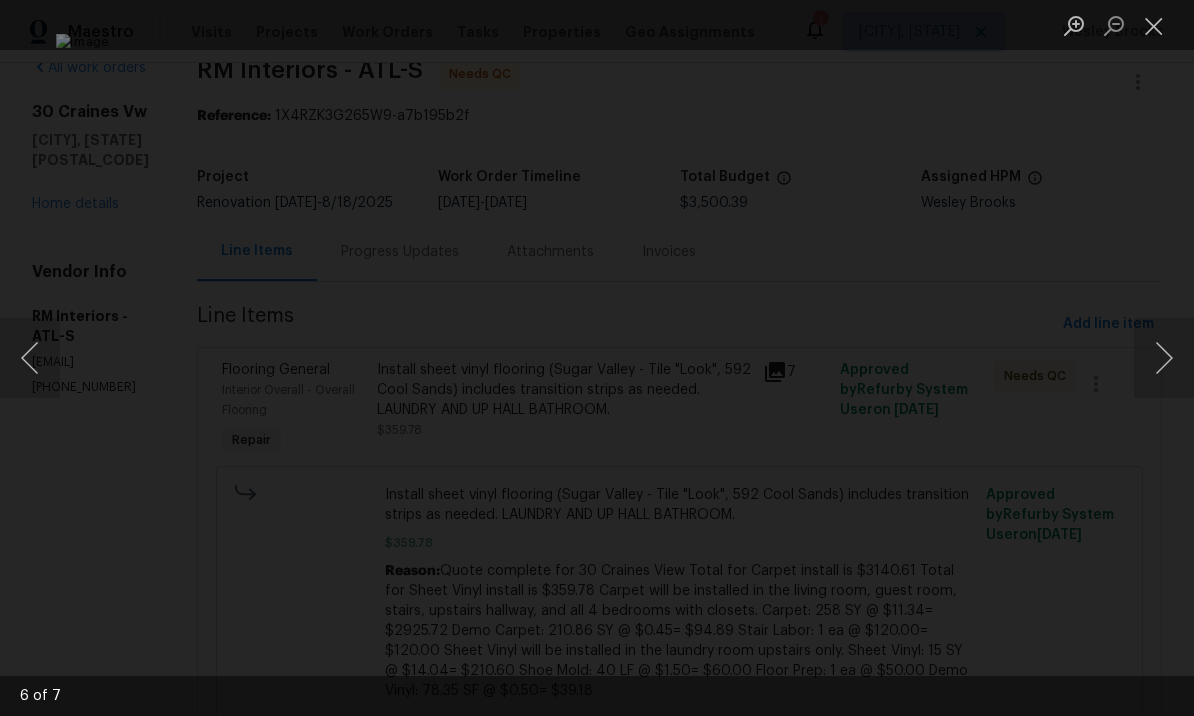 click at bounding box center [1164, 358] 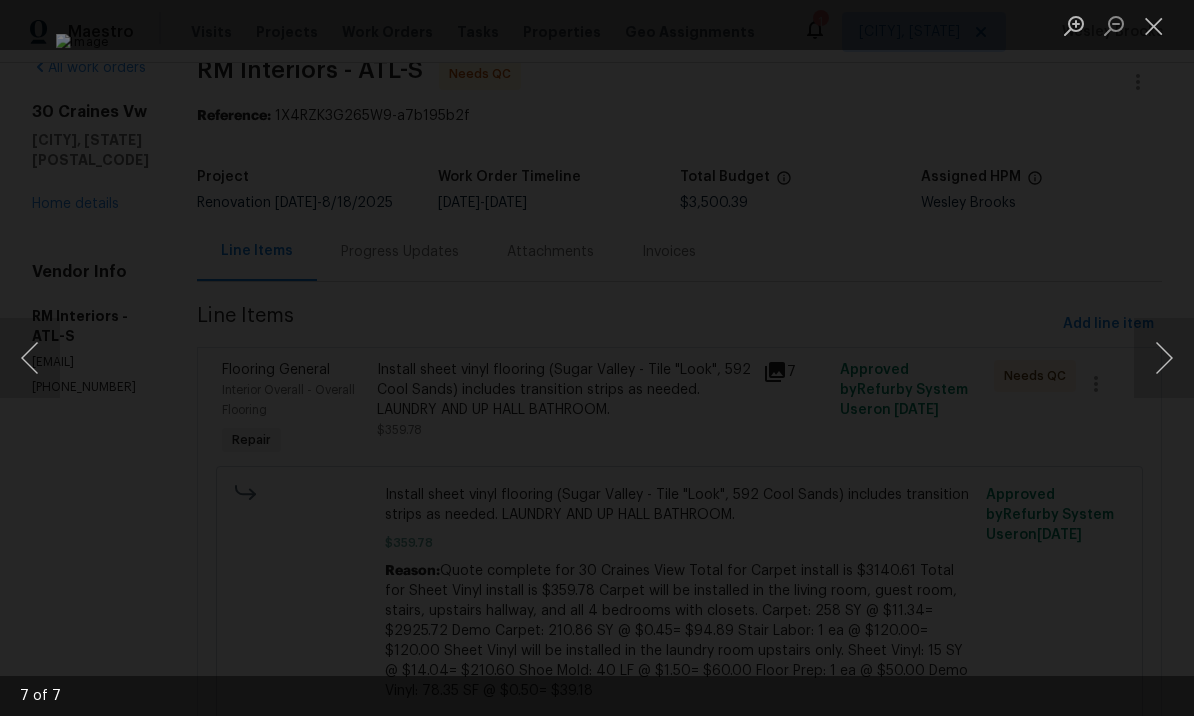 click at bounding box center [1164, 358] 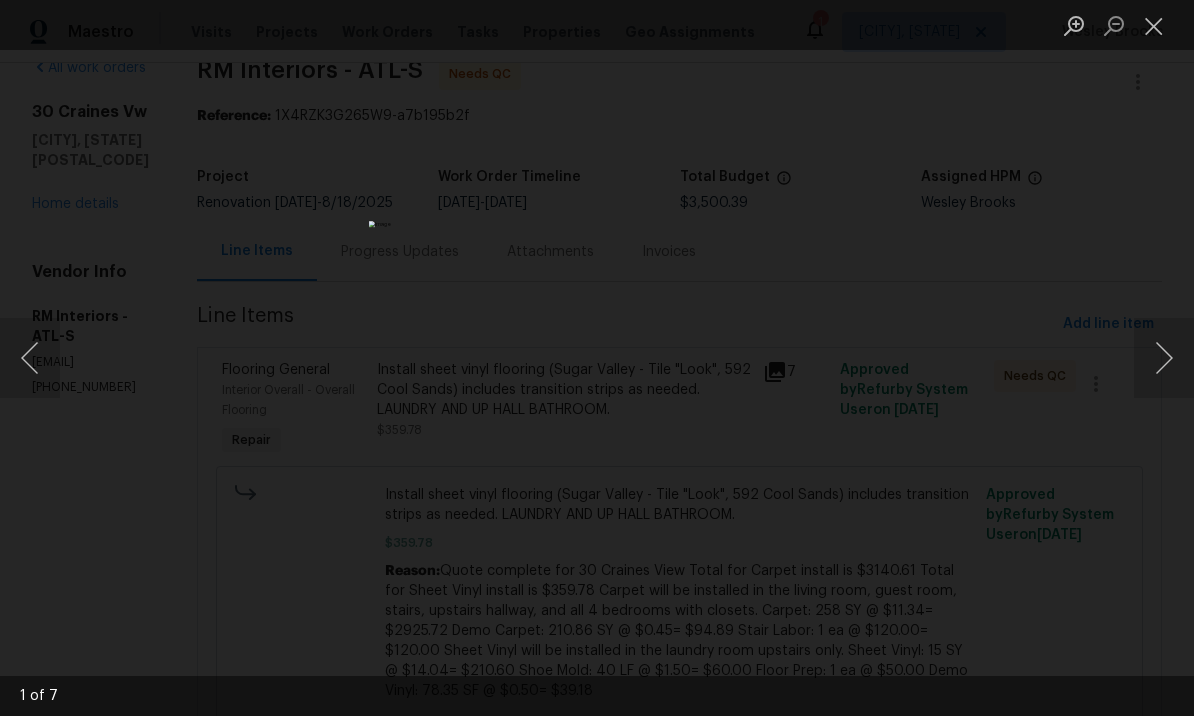 click at bounding box center (1164, 358) 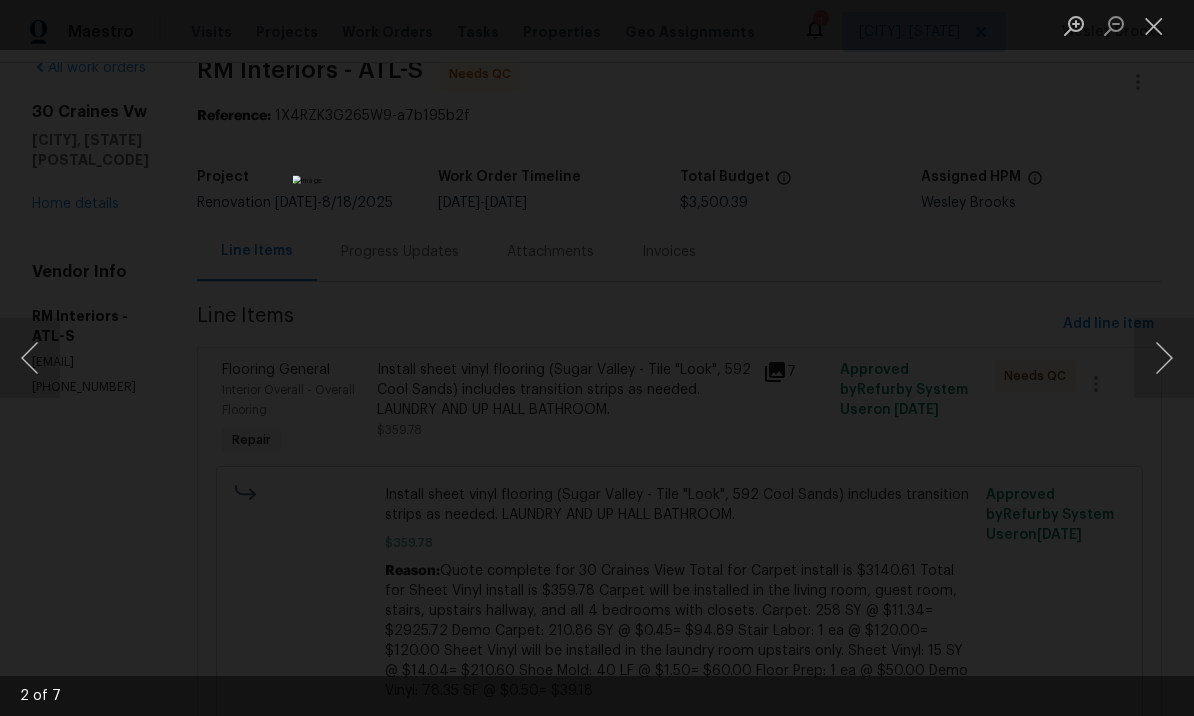 click at bounding box center [1164, 358] 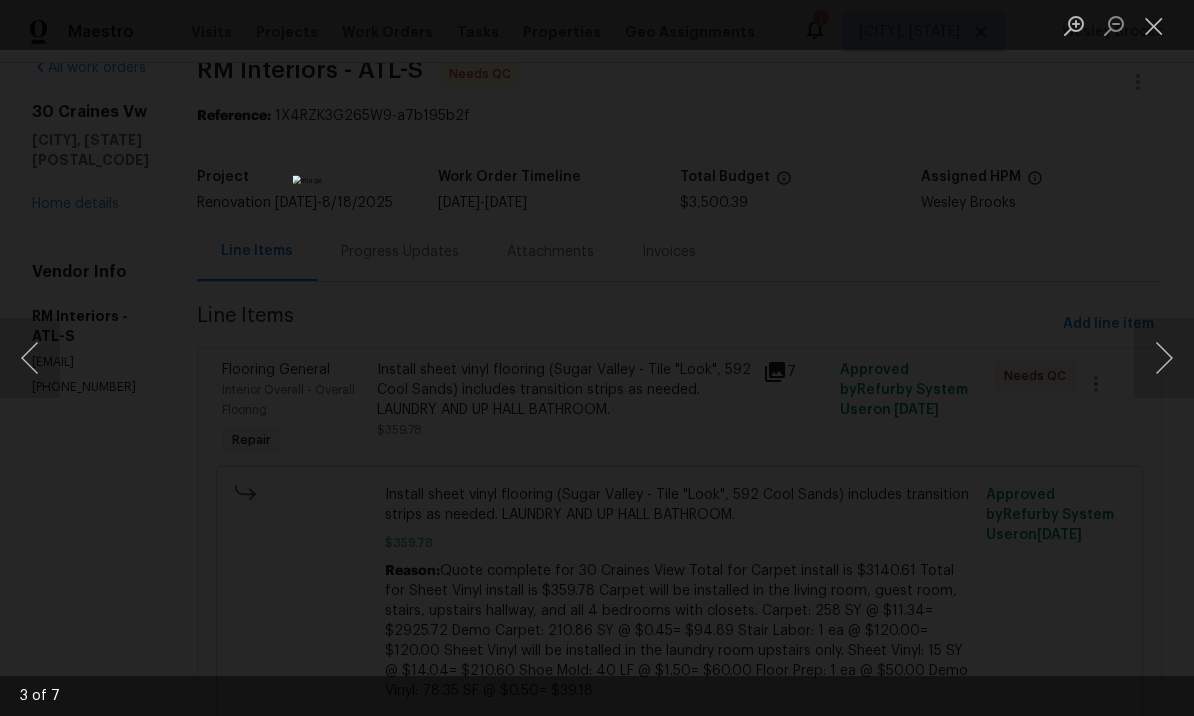 click at bounding box center [1154, 25] 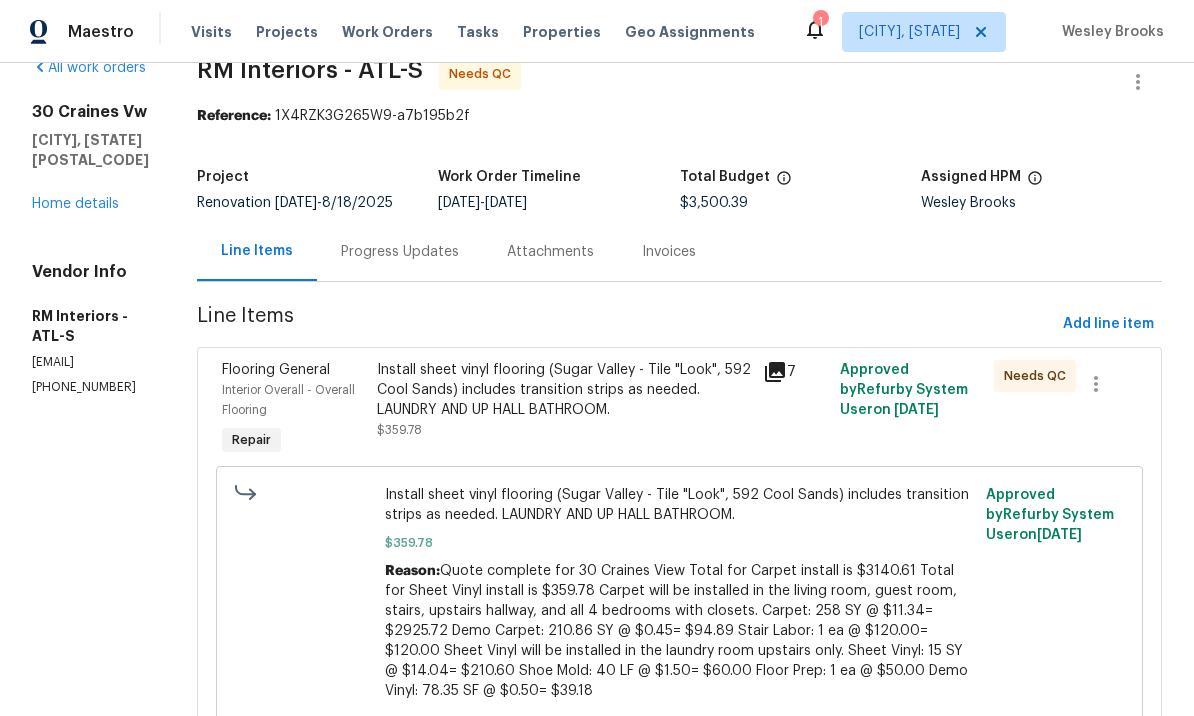 click on "Install sheet vinyl flooring (Sugar Valley - Tile "Look", 592 Cool Sands) includes transition strips as needed. LAUNDRY AND UP HALL BATHROOM." at bounding box center (564, 390) 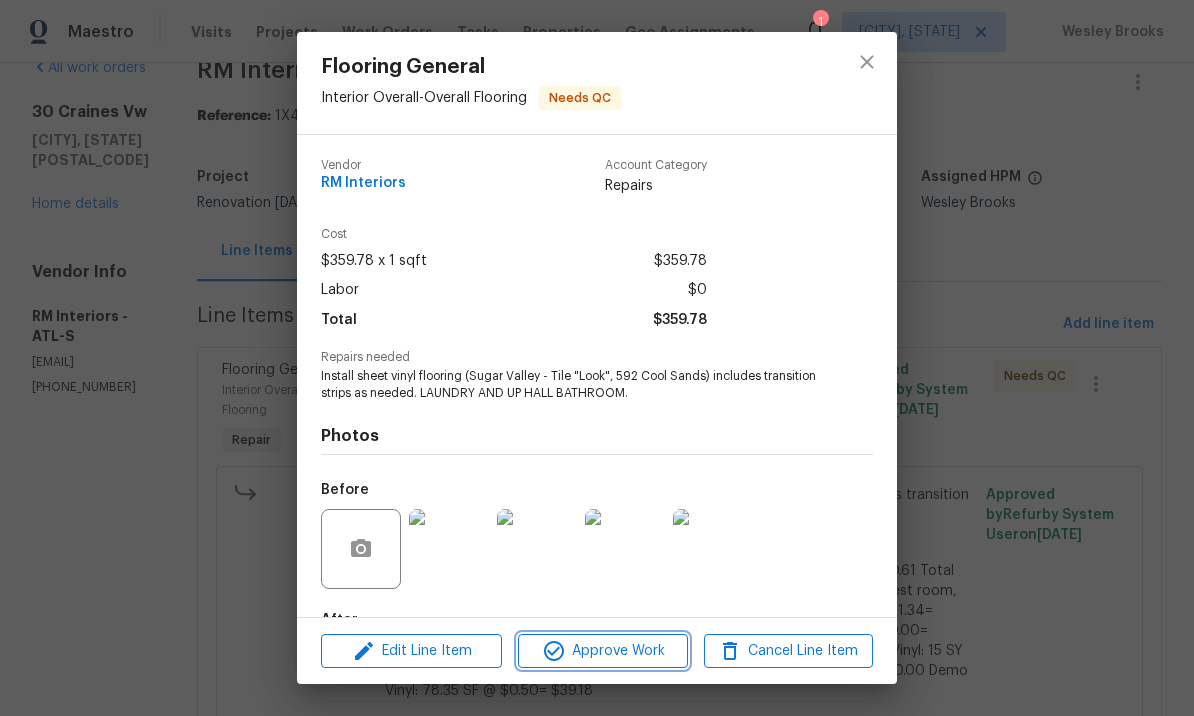 click on "Approve Work" at bounding box center (602, 651) 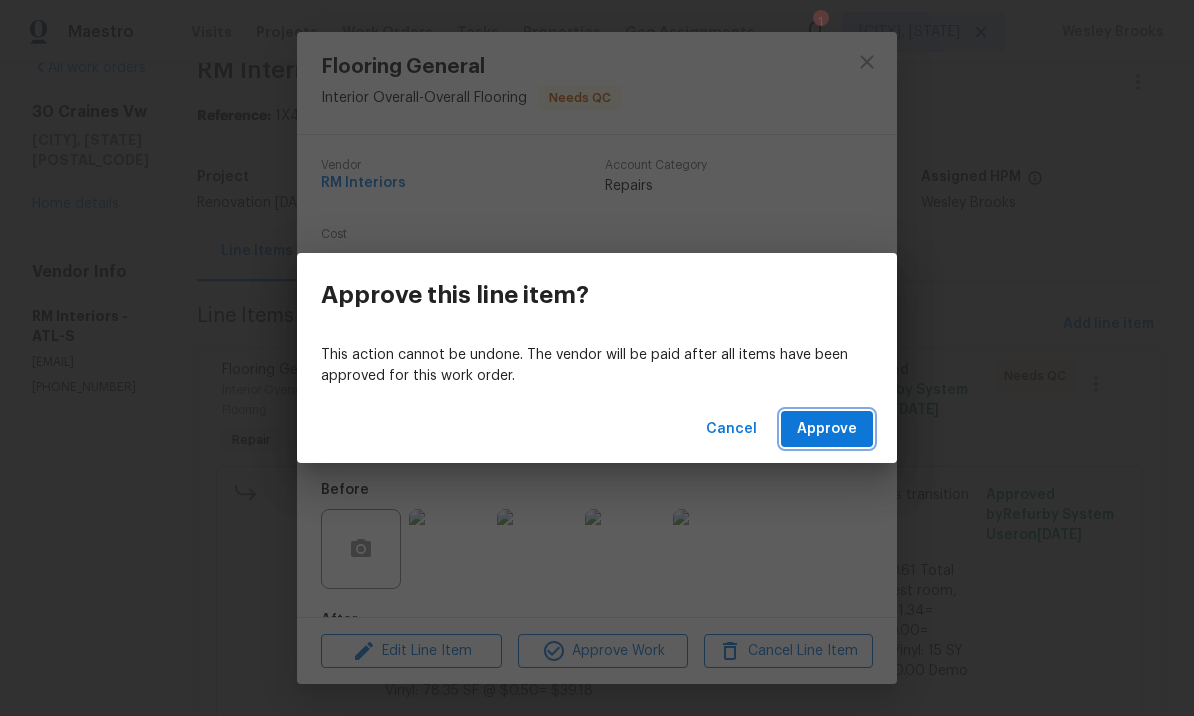 click on "Approve" at bounding box center (827, 429) 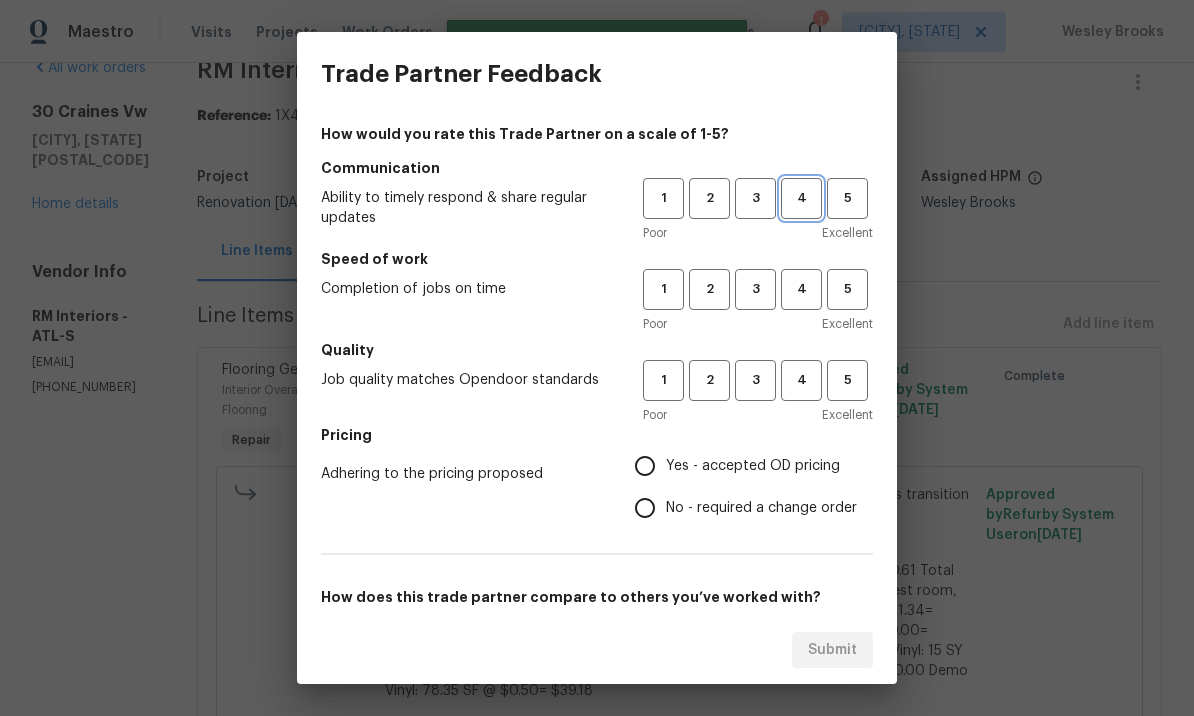 click on "4" at bounding box center (801, 198) 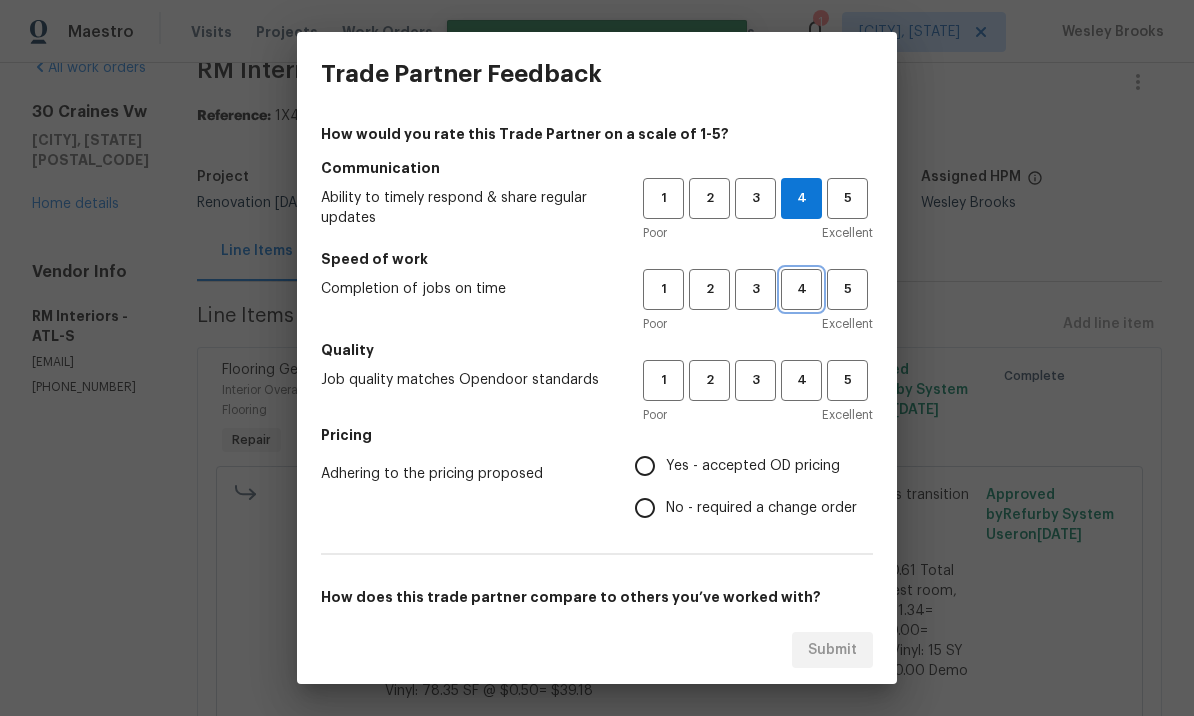 click on "4" at bounding box center (801, 289) 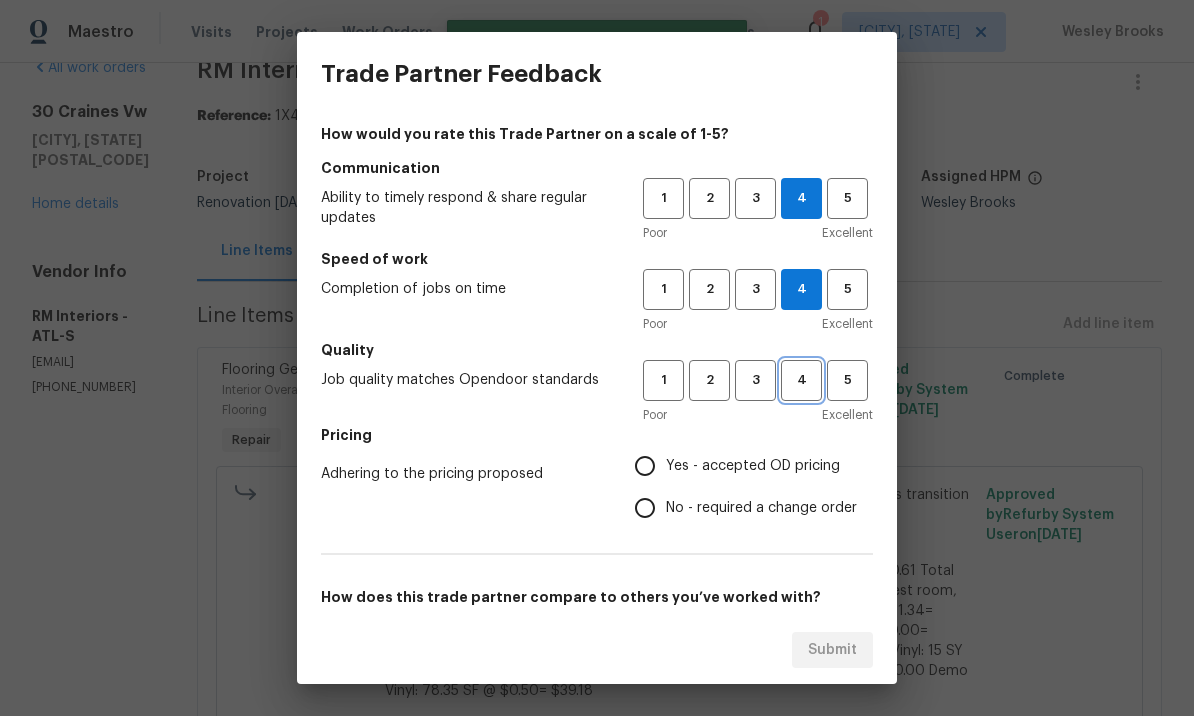 click on "4" at bounding box center (801, 380) 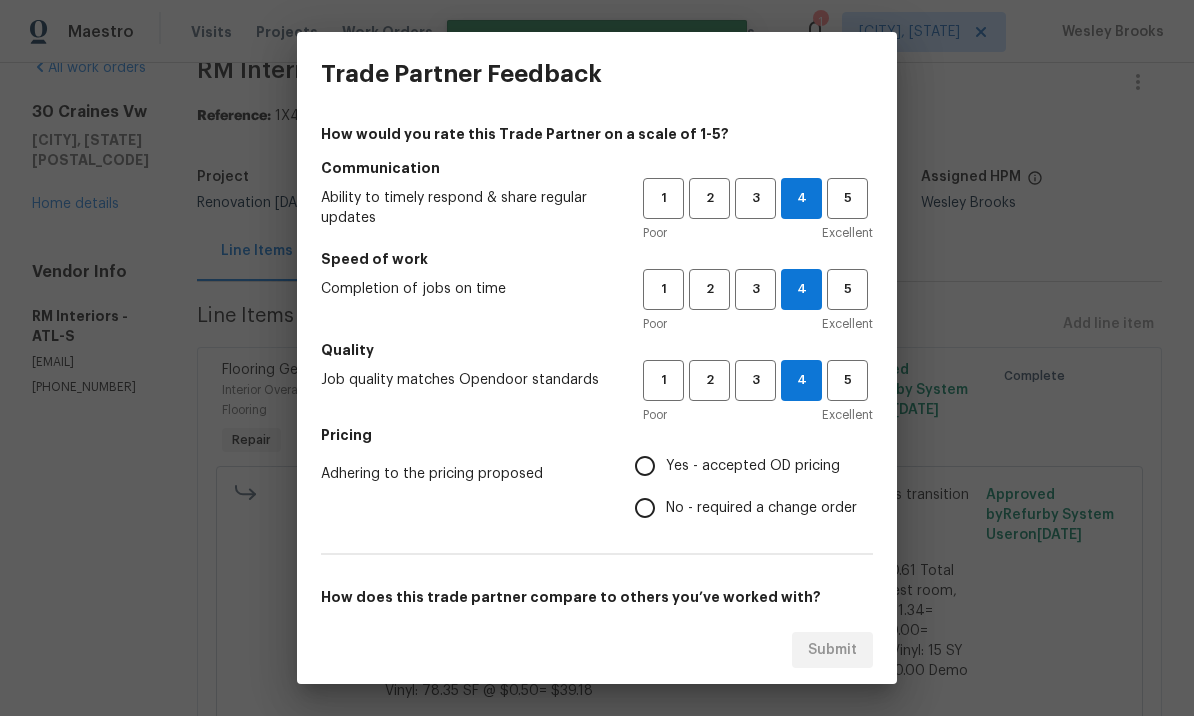 click on "Yes - accepted OD pricing" at bounding box center (645, 466) 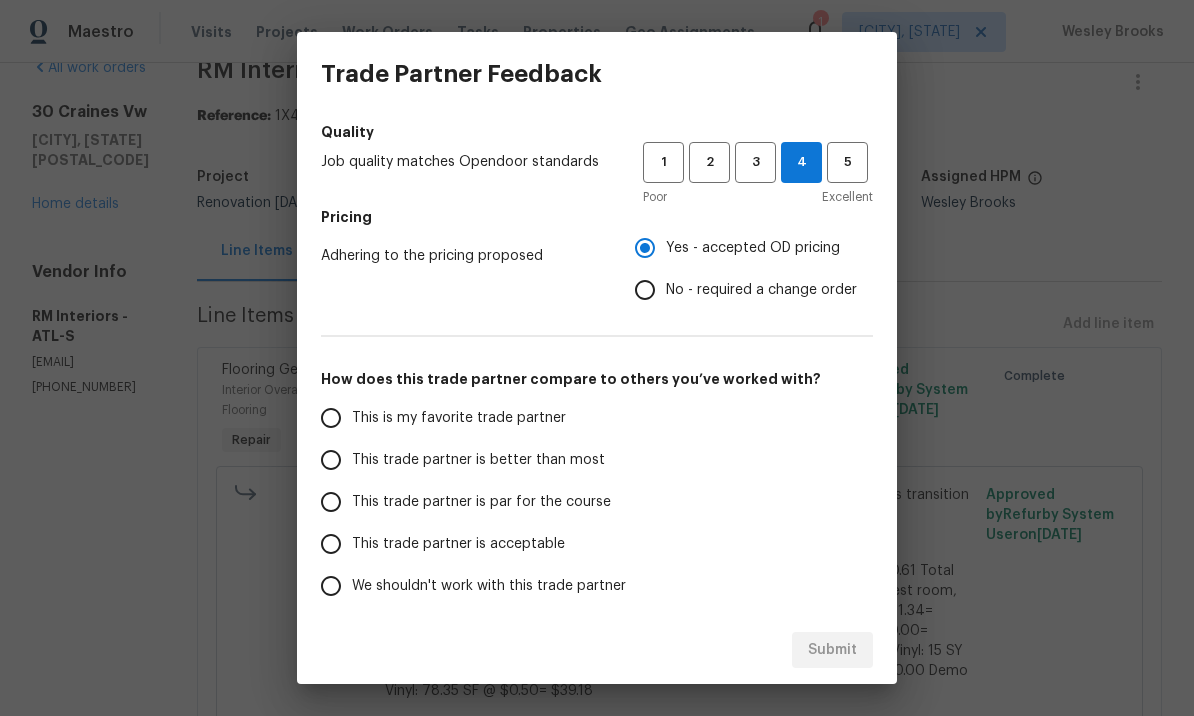 scroll, scrollTop: 196, scrollLeft: 0, axis: vertical 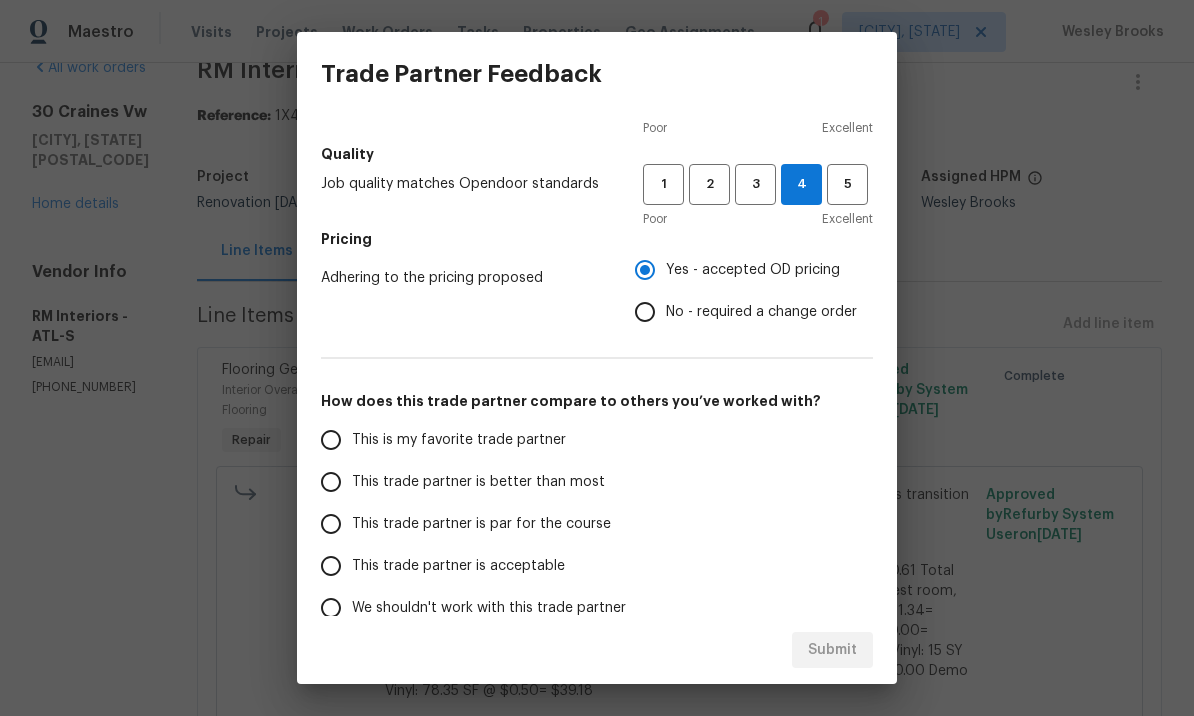 click on "This trade partner is better than most" at bounding box center (331, 482) 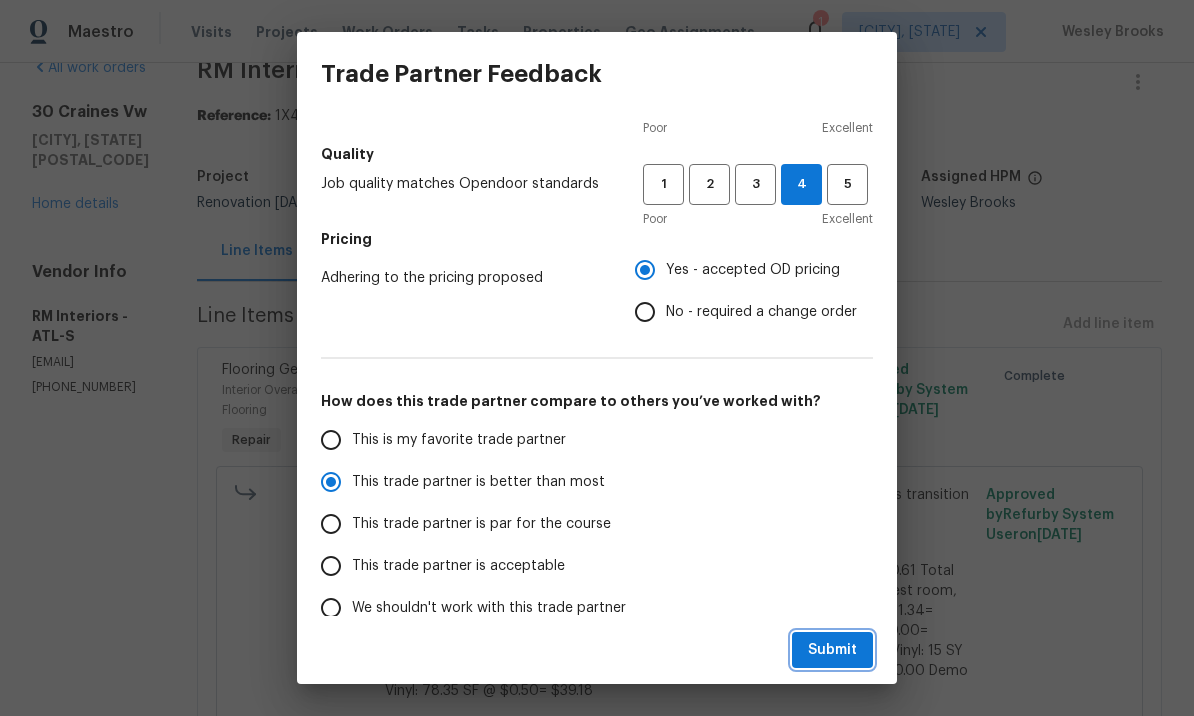 click on "Submit" at bounding box center (832, 650) 